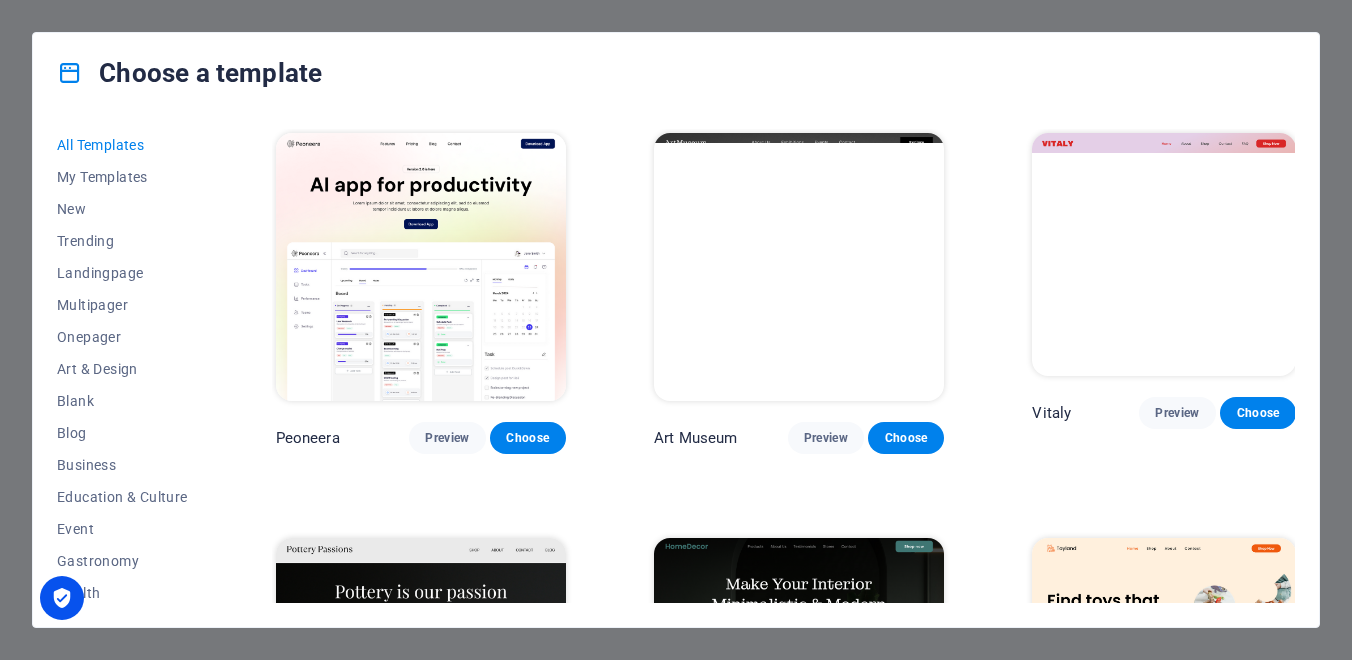 scroll, scrollTop: 0, scrollLeft: 0, axis: both 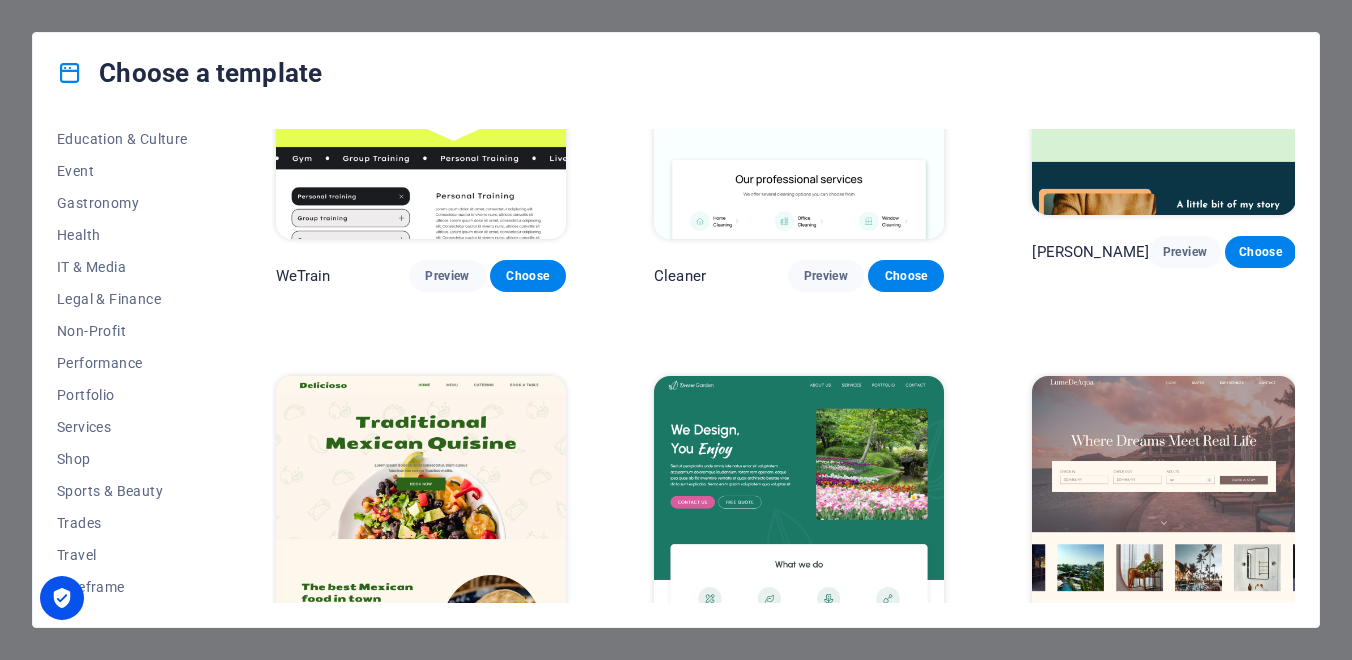 click on "Choose a template All Templates My Templates New Trending Landingpage Multipager Onepager Art & Design Blank Blog Business Education & Culture Event Gastronomy Health IT & Media Legal & Finance Non-Profit Performance Portfolio Services Shop Sports & Beauty Trades Travel Wireframe Peoneera Preview Choose Art Museum Preview Choose Vitaly Preview Choose Pottery Passions Preview Choose Home Decor Preview Choose Toyland Preview Choose Pet Shop Preview Choose Wonder Planner Preview Choose Transportable Preview Choose S&L Preview Choose WePaint Preview Choose Eco-Con Preview Choose MeetUp Preview Choose Help & Care Preview Choose Podcaster Preview Choose Academix Preview Choose BIG [PERSON_NAME] Shop Preview Choose Health & Food Preview Choose UrbanNest Interiors Preview Choose Green Change Preview Choose The Beauty Temple Preview Choose WeTrain Preview Choose Cleaner Preview Choose [PERSON_NAME] Preview Choose Delicioso Preview Choose Dream Garden Preview Choose LumeDeAqua Preview Choose Pets Care Preview Choose SafeSpace" at bounding box center (676, 330) 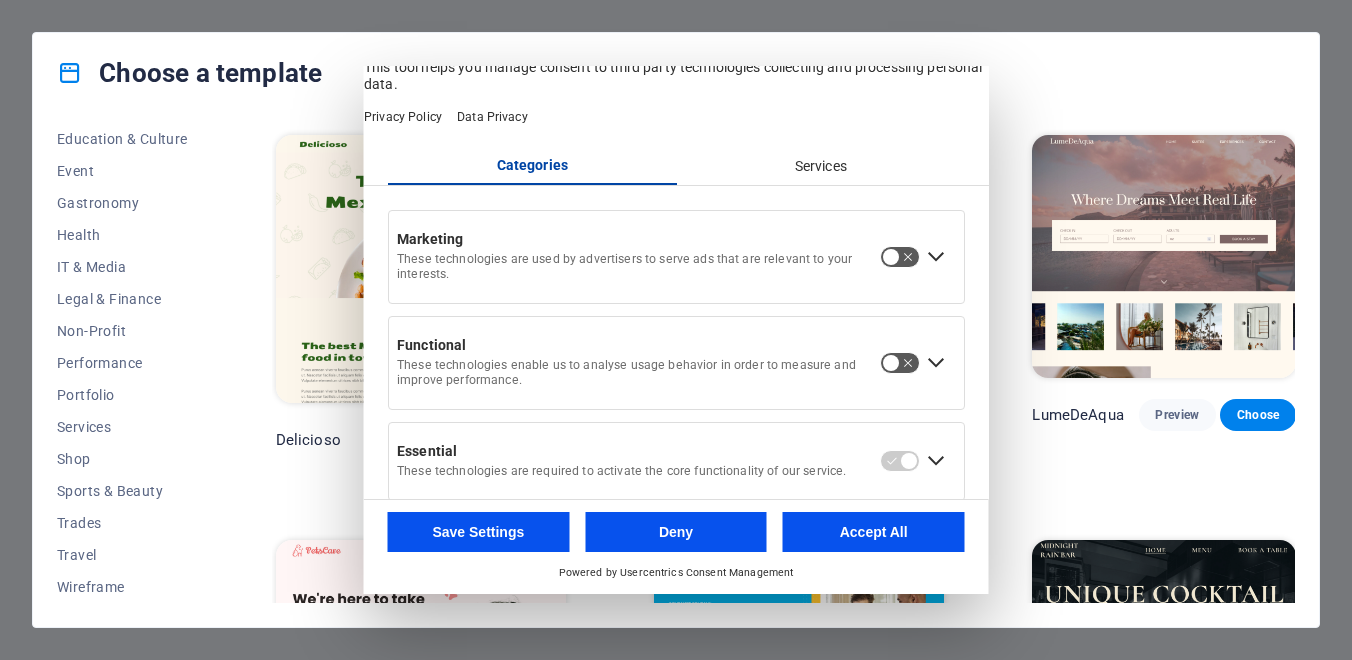 scroll, scrollTop: 89, scrollLeft: 0, axis: vertical 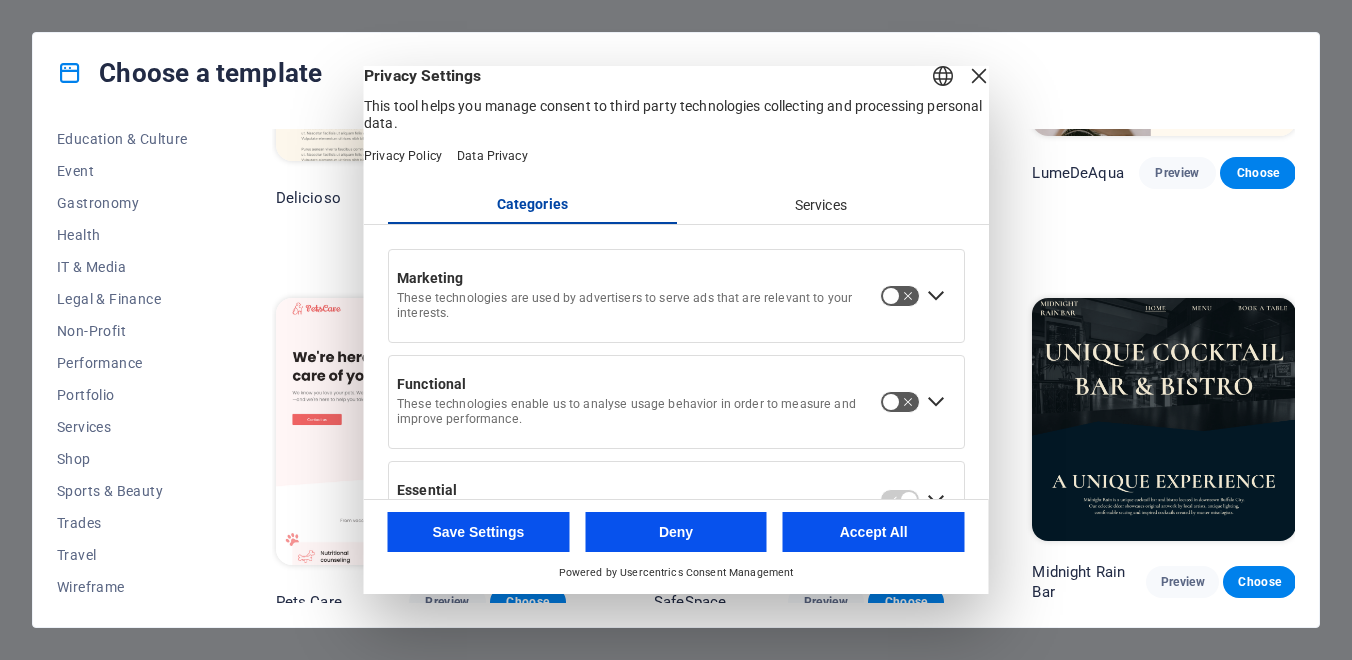 click on "Services" at bounding box center (820, 206) 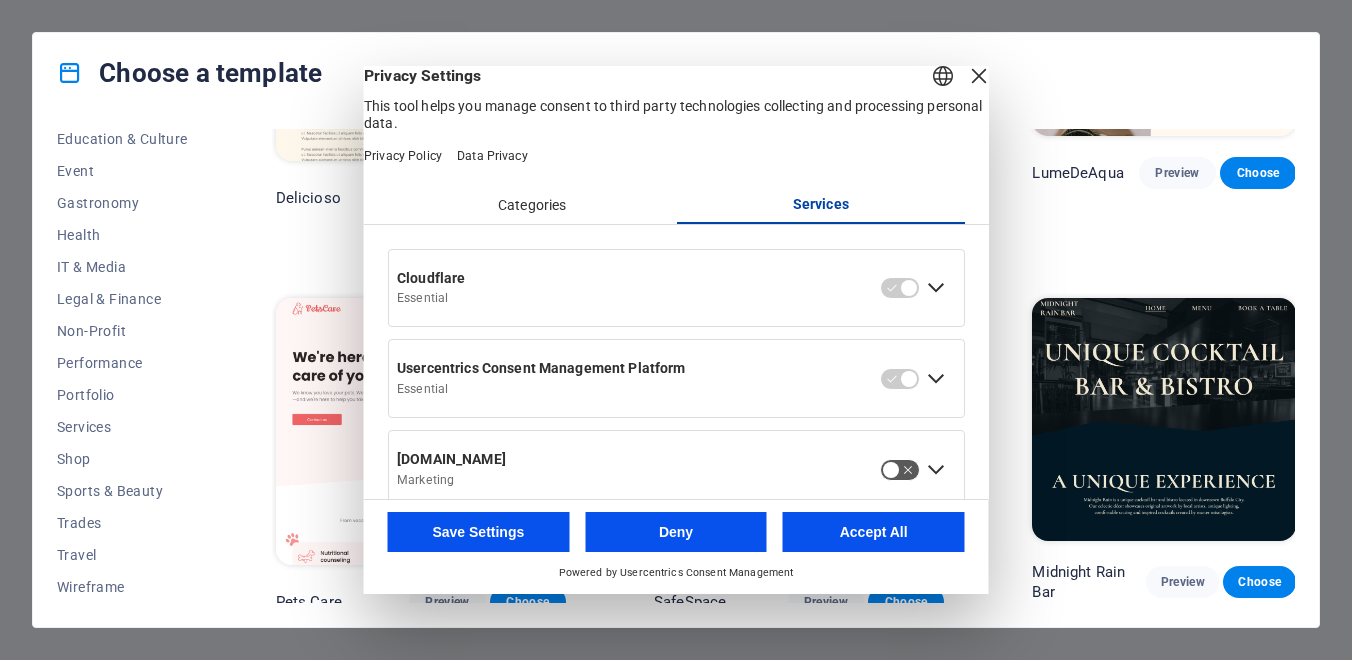 click at bounding box center [979, 76] 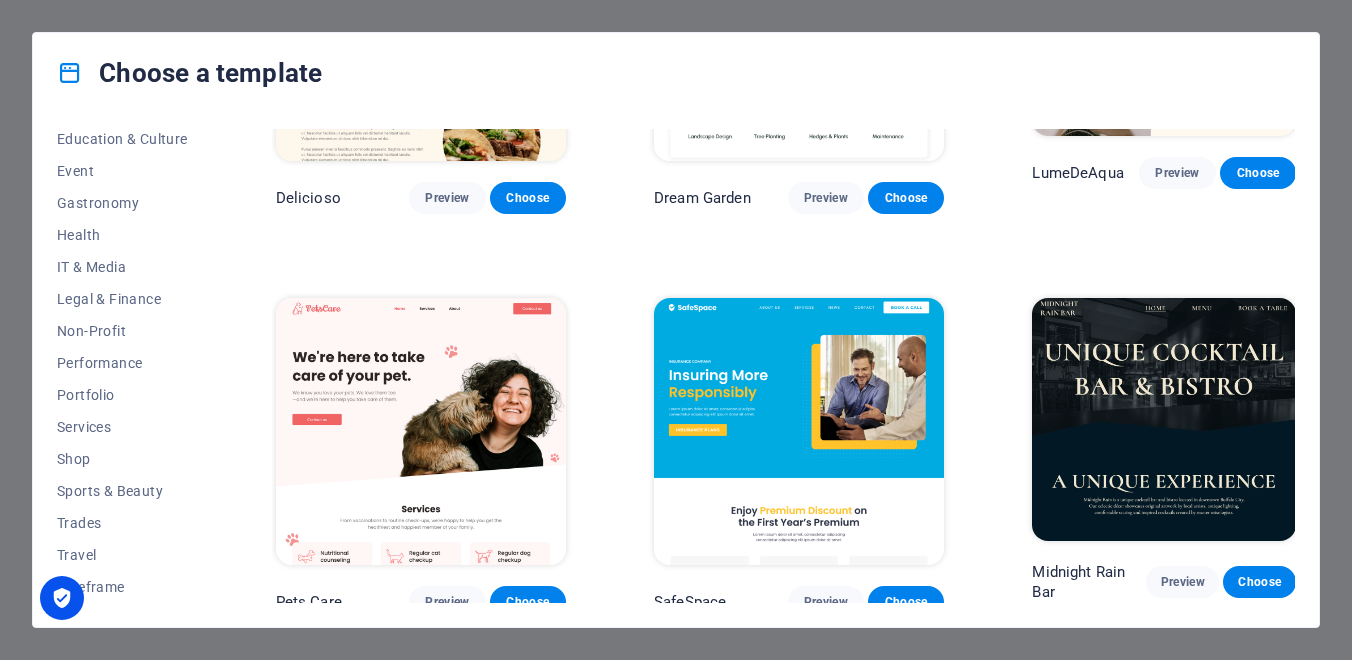 scroll, scrollTop: 3476, scrollLeft: 0, axis: vertical 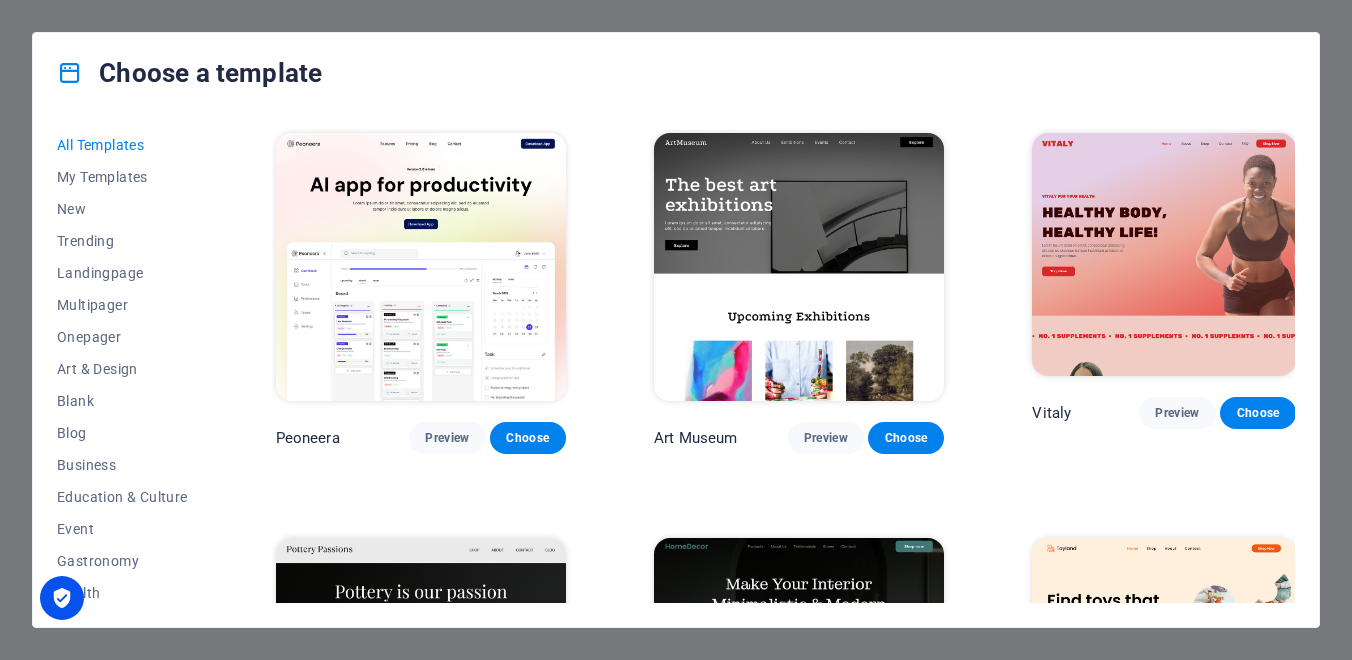 click at bounding box center [421, 267] 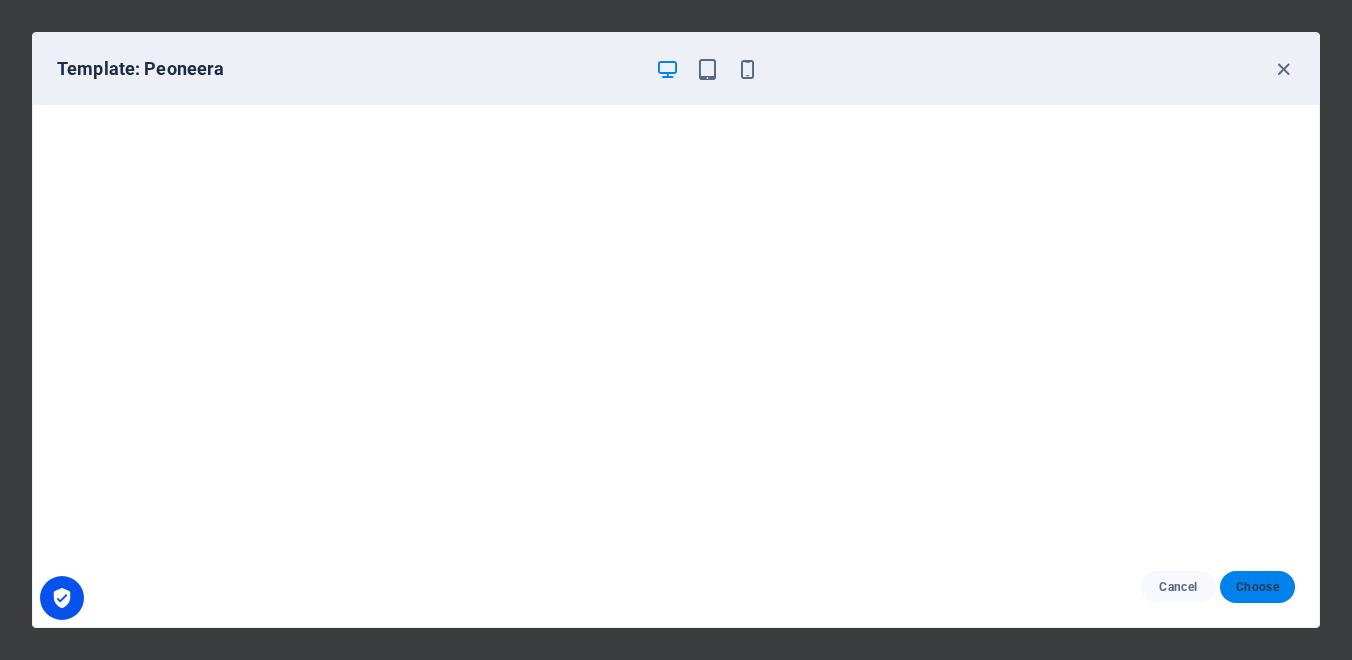 click on "Choose" at bounding box center (1257, 587) 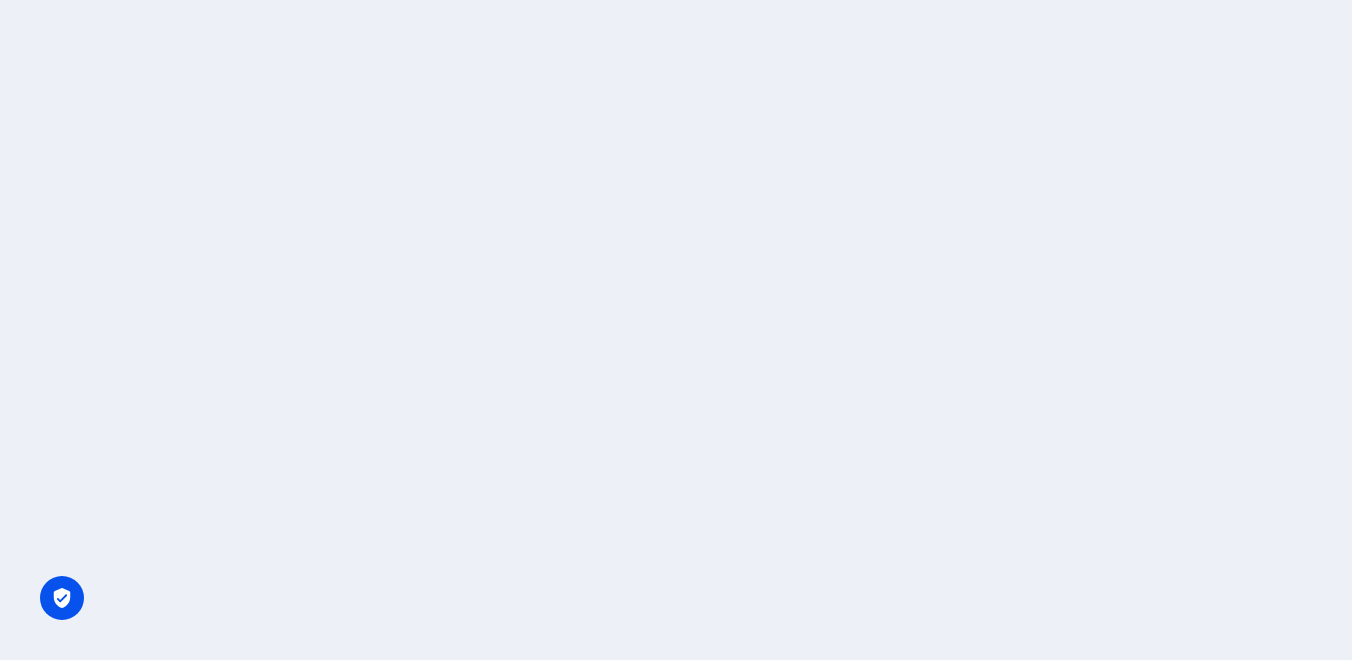 scroll, scrollTop: 0, scrollLeft: 0, axis: both 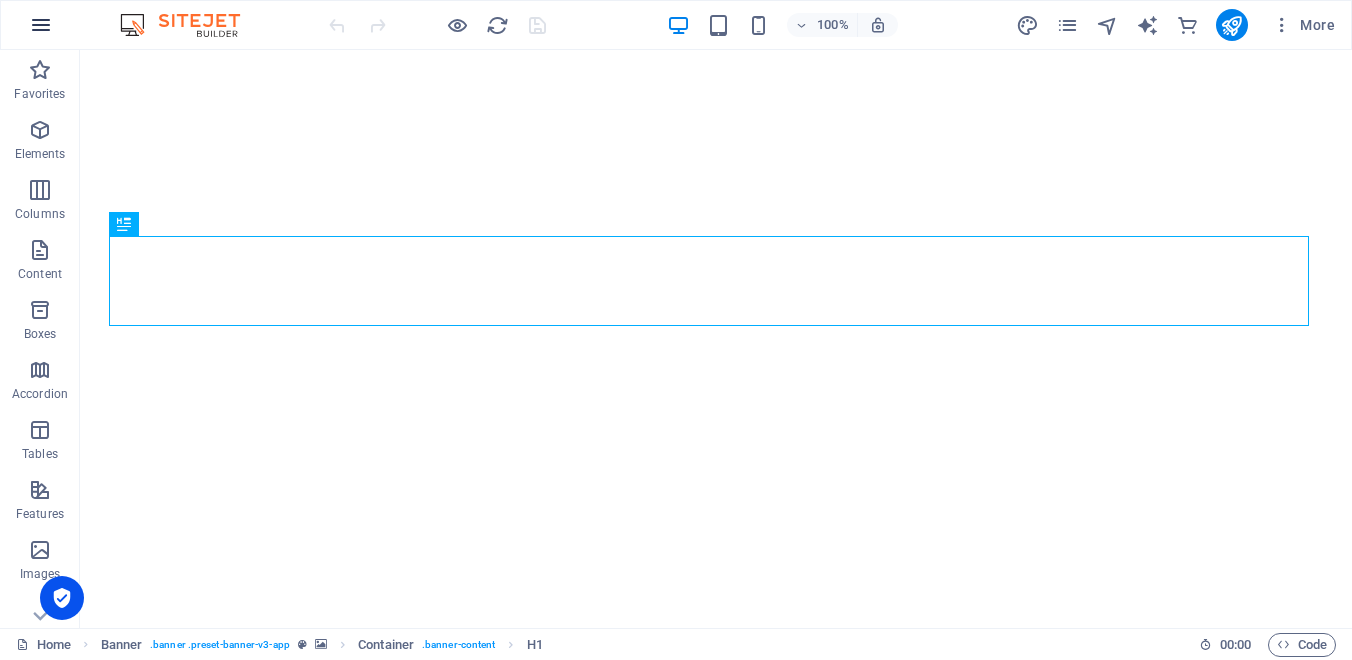 click at bounding box center [41, 25] 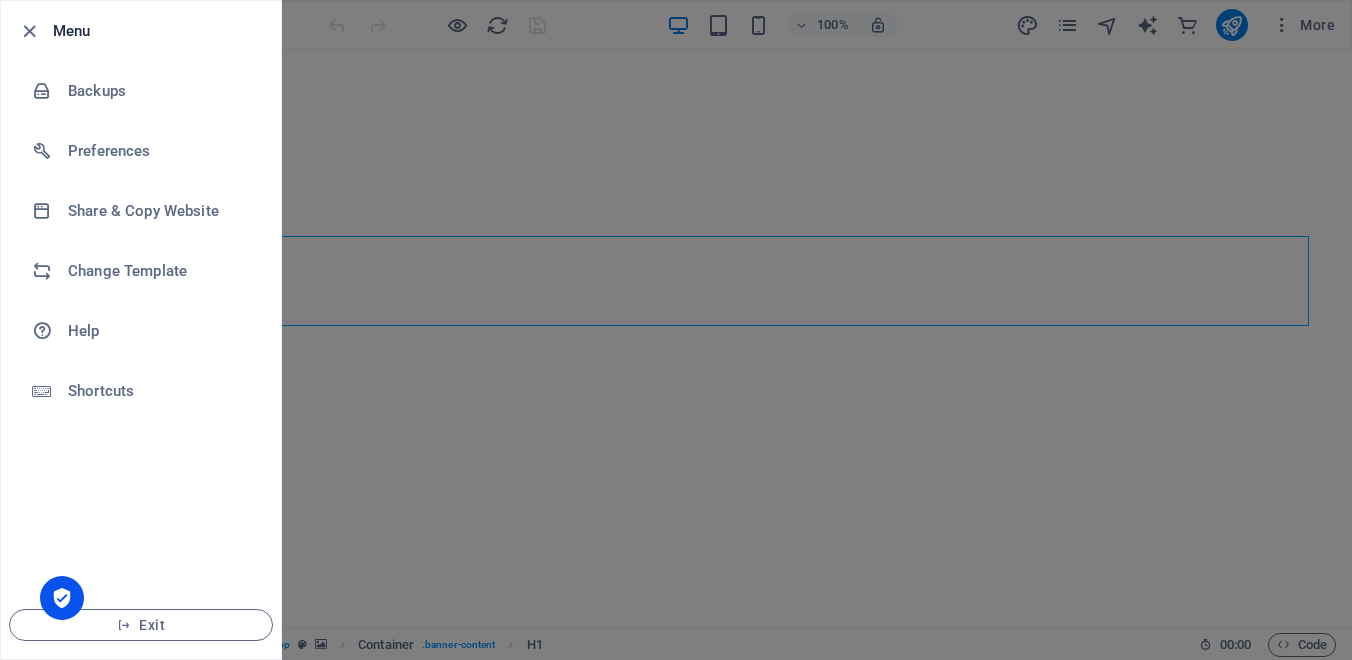 click at bounding box center [676, 330] 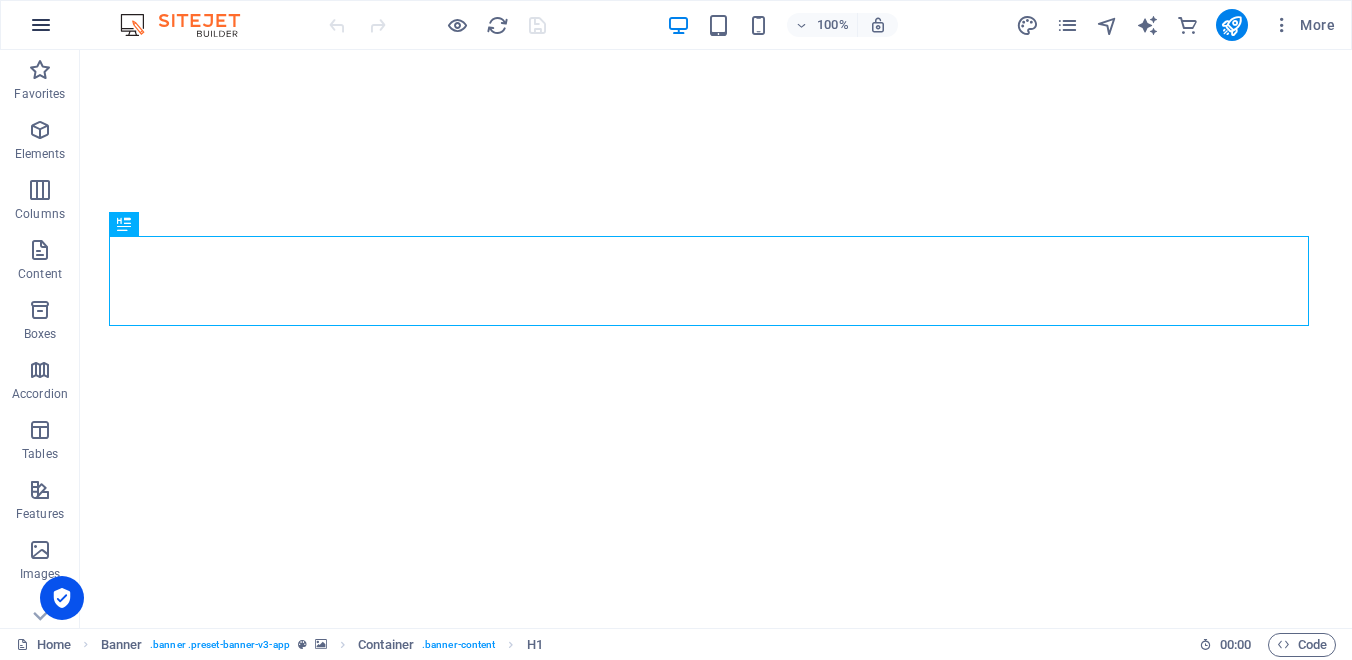 click at bounding box center (41, 25) 